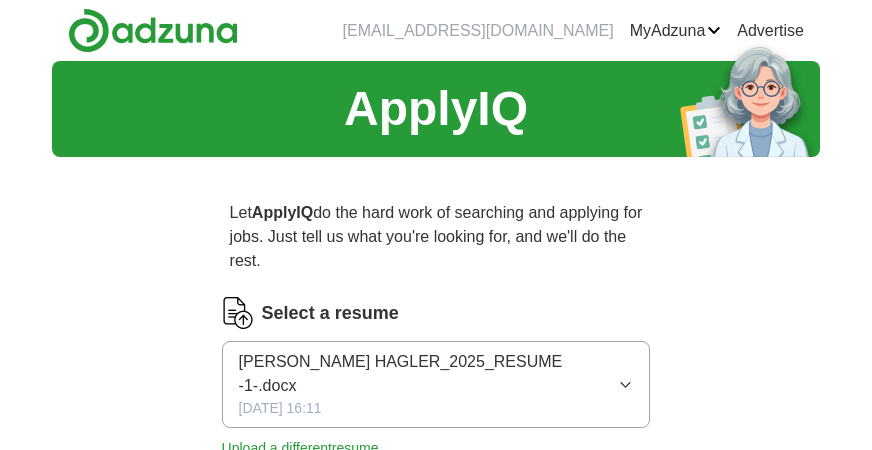 scroll, scrollTop: 0, scrollLeft: 0, axis: both 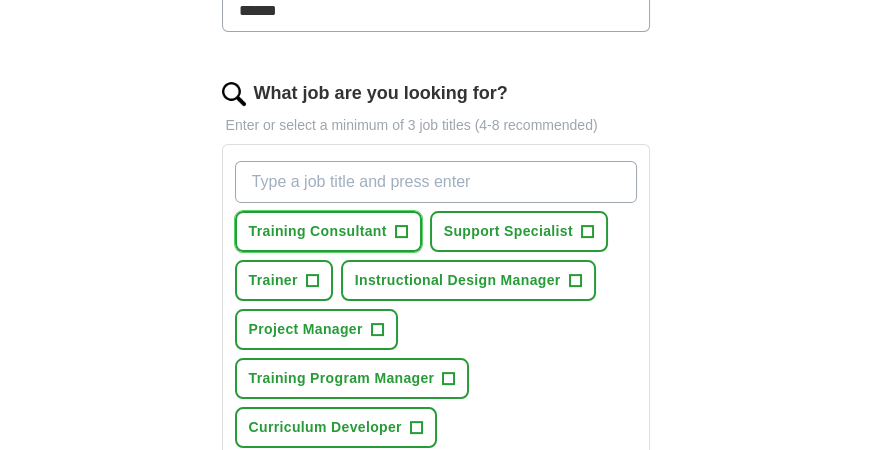click on "+" at bounding box center [401, 232] 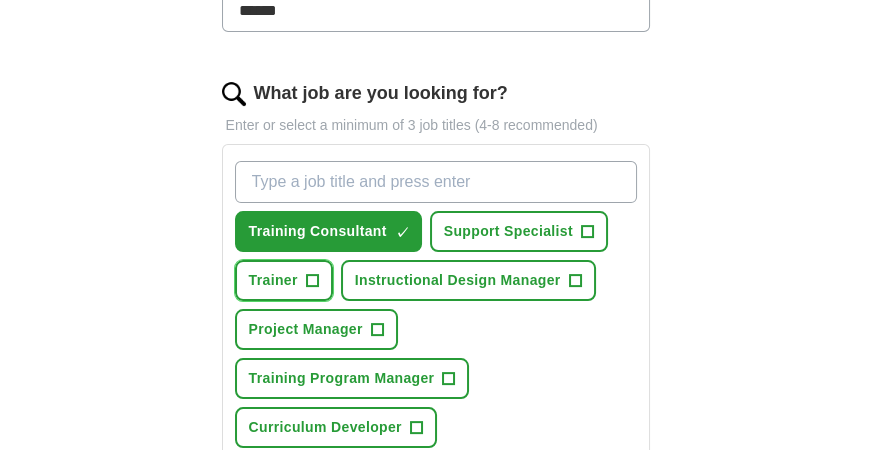 click on "+" at bounding box center [312, 281] 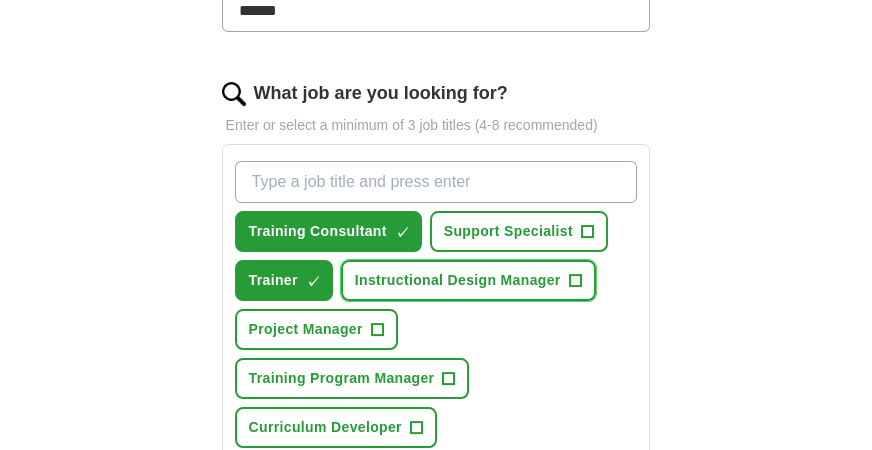 click on "+" at bounding box center (575, 281) 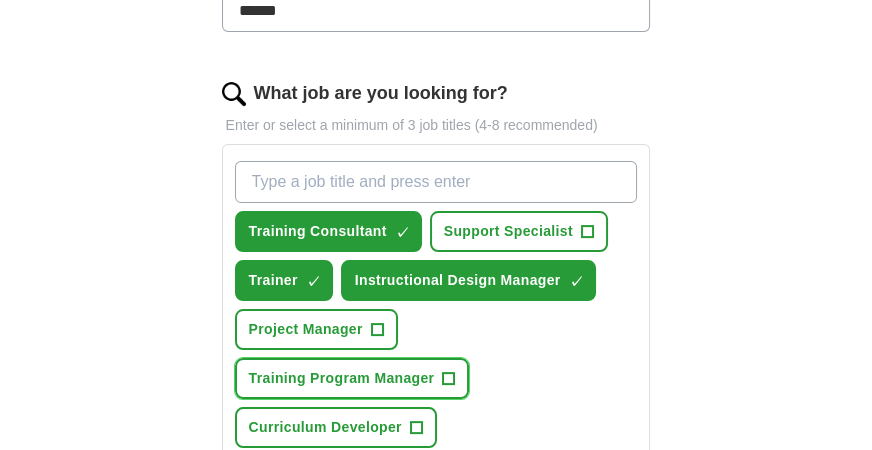click on "Training Program Manager +" at bounding box center (352, 378) 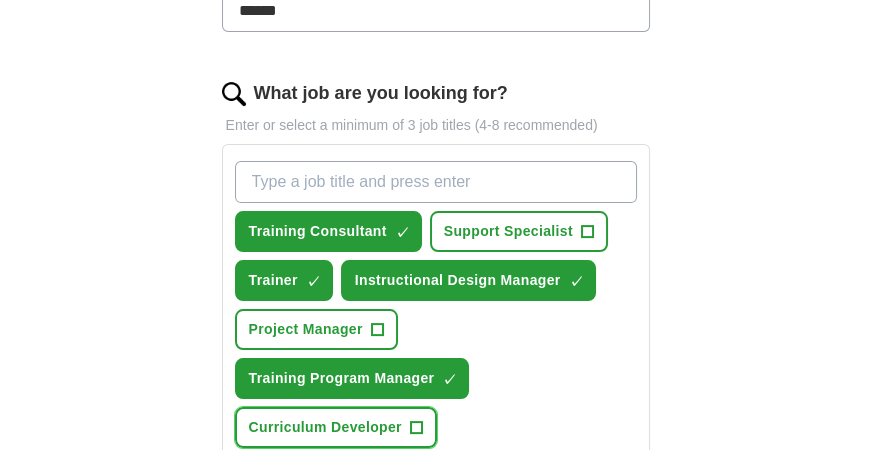 click on "+" at bounding box center [416, 428] 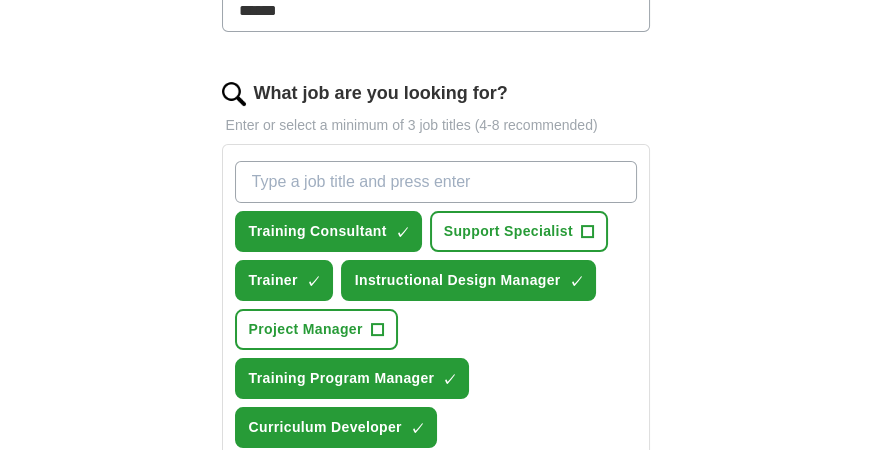 click on "Let  ApplyIQ  do the hard work of searching and applying for jobs. Just tell us what you're looking for, and we'll do the rest. Select a resume TRACI ISBELL HAGLER_2025_RESUME -1-.docx 07/08/2025, 16:11 Upload a different  resume By uploading your  resume  you agree to our   T&Cs   and   Privacy Notice . First Name ***** Last Name ****** What job are you looking for? Enter or select a minimum of 3 job titles (4-8 recommended) Training Consultant ✓ × Support Specialist + Trainer ✓ × Instructional Design Manager ✓ × Project Manager + Training Program Manager ✓ × Curriculum Developer ✓ × Senior Instructional Designer + Lead Instructional Designer + Learning Experience Designer + Instructional Designer + Cybersecurity Trainer + Where do you want to work? 25 mile radius Start applying for jobs By registering, you consent to us applying to suitable jobs for you" at bounding box center (436, 295) 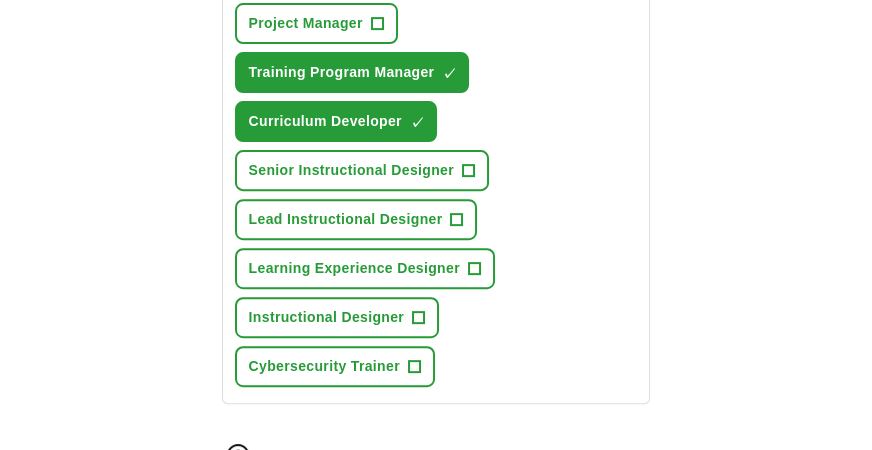 scroll, scrollTop: 960, scrollLeft: 0, axis: vertical 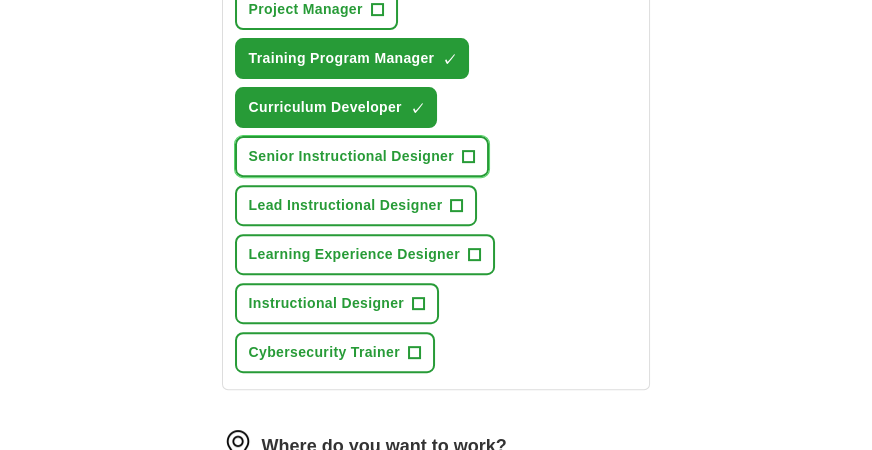 click on "+" at bounding box center [469, 157] 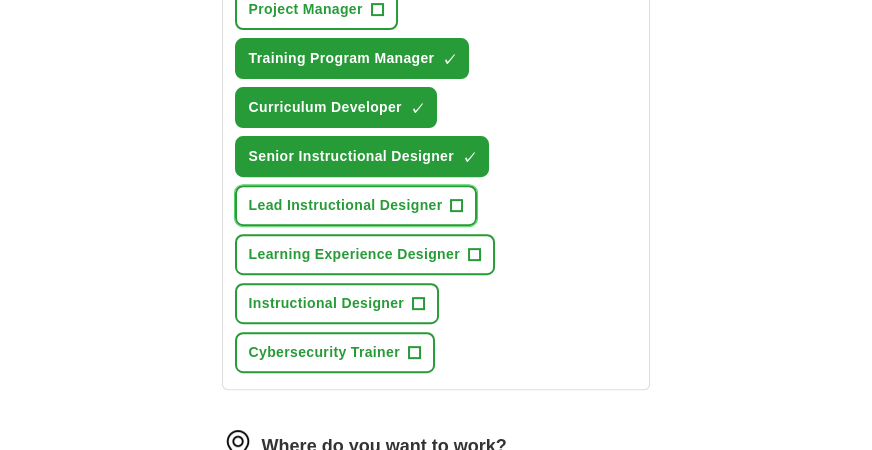 click on "+" at bounding box center (457, 206) 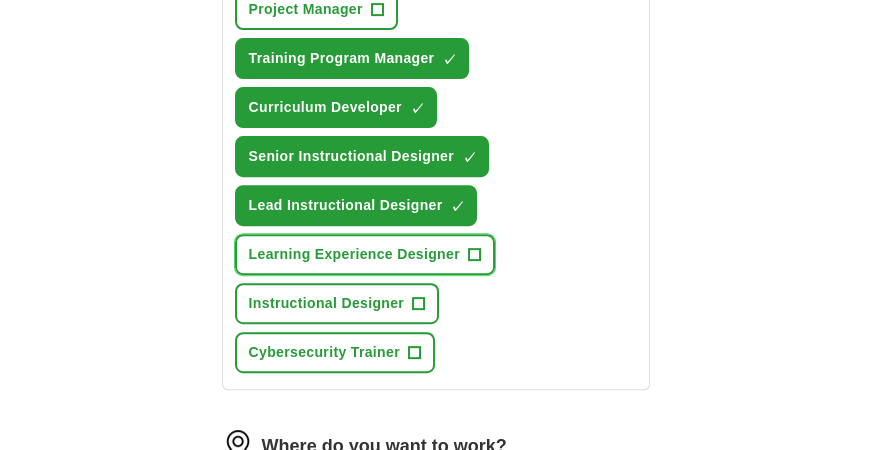 click on "+" at bounding box center (474, 255) 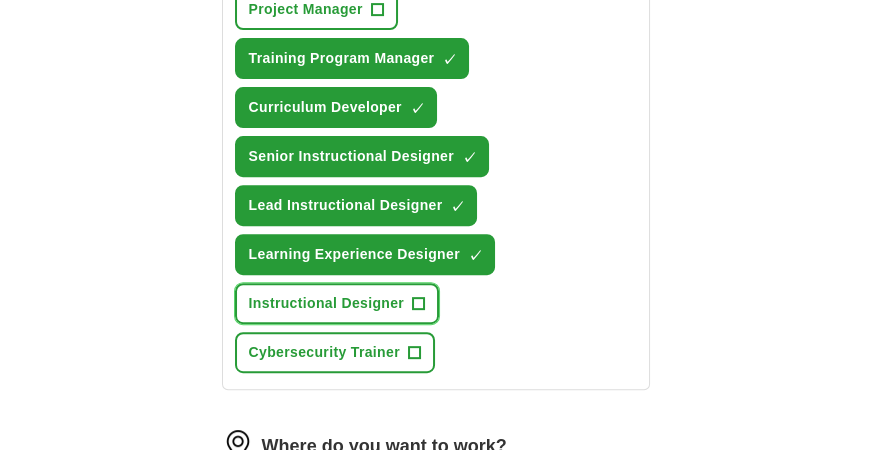 click on "+" at bounding box center [419, 304] 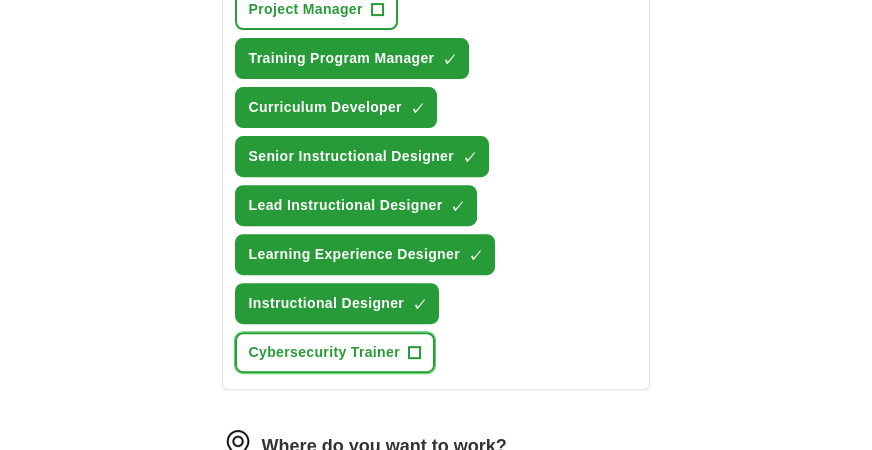 click on "+" at bounding box center (414, 353) 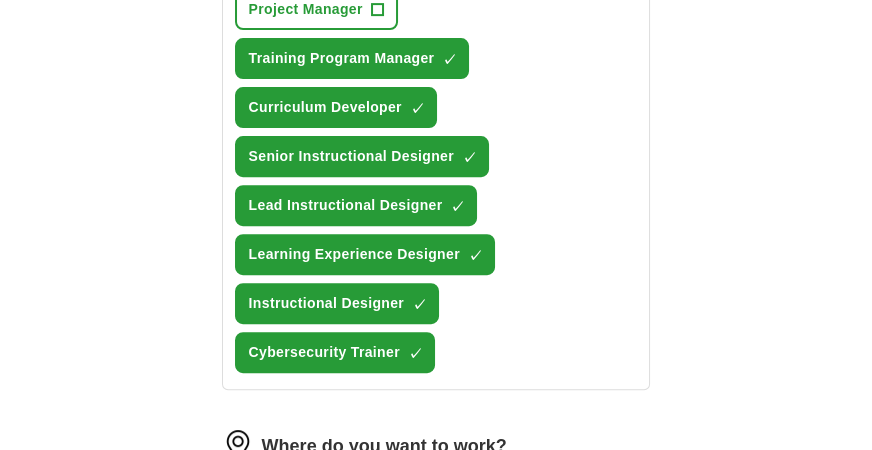 click on "Let  ApplyIQ  do the hard work of searching and applying for jobs. Just tell us what you're looking for, and we'll do the rest. Select a resume TRACI ISBELL HAGLER_2025_RESUME -1-.docx 07/08/2025, 16:11 Upload a different  resume By uploading your  resume  you agree to our   T&Cs   and   Privacy Notice . First Name ***** Last Name ****** What job are you looking for? Enter or select a minimum of 3 job titles (4-8 recommended) Training Consultant ✓ × Support Specialist + Trainer ✓ × Instructional Design Manager ✓ × Project Manager + Training Program Manager ✓ × Curriculum Developer ✓ × Senior Instructional Designer ✓ × Lead Instructional Designer ✓ × Learning Experience Designer ✓ × Instructional Designer ✓ × Cybersecurity Trainer ✓ × Where do you want to work? 25 mile radius Start applying for jobs By registering, you consent to us applying to suitable jobs for you" at bounding box center (436, -25) 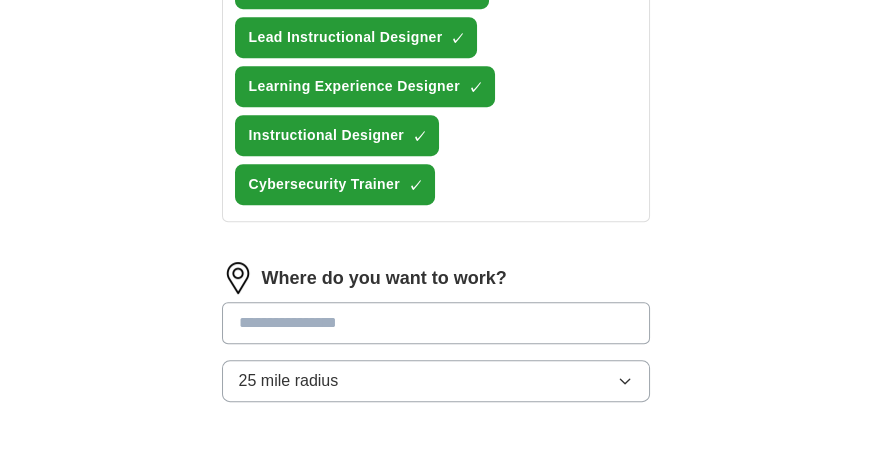 scroll, scrollTop: 1173, scrollLeft: 0, axis: vertical 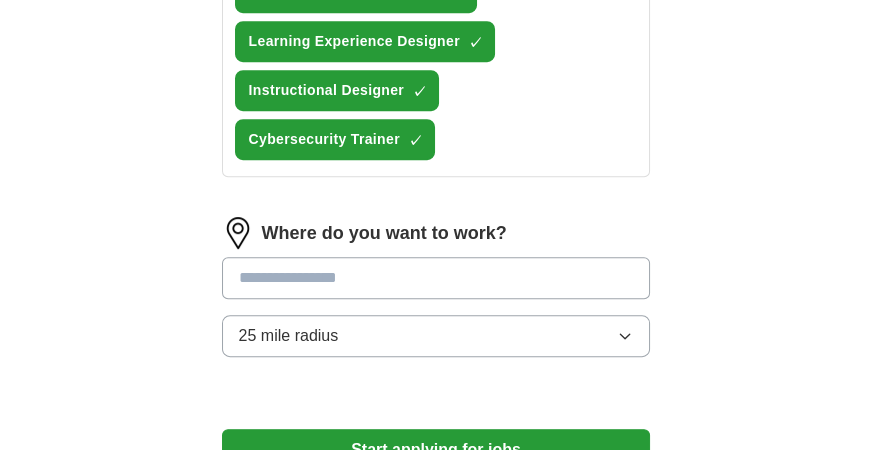 click at bounding box center (436, 278) 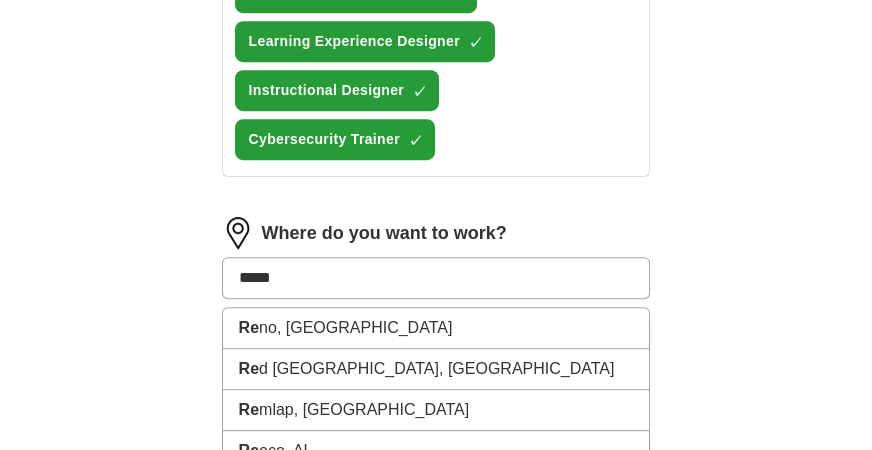 type on "******" 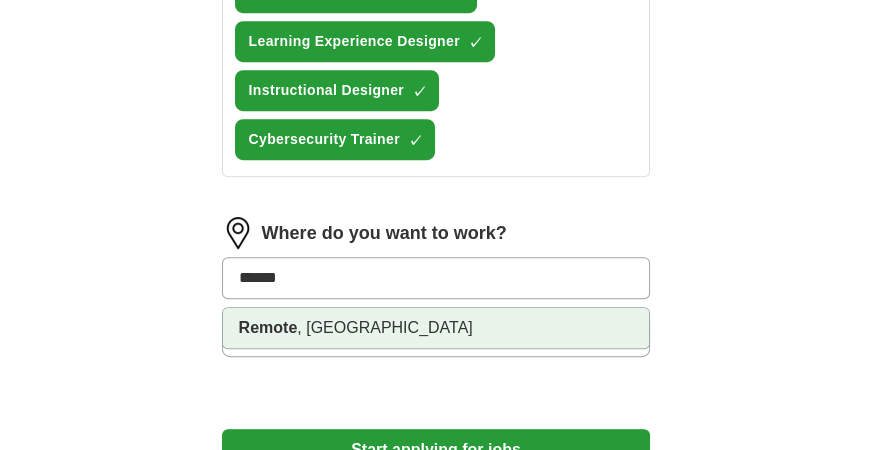 click on "Remote" at bounding box center [268, 327] 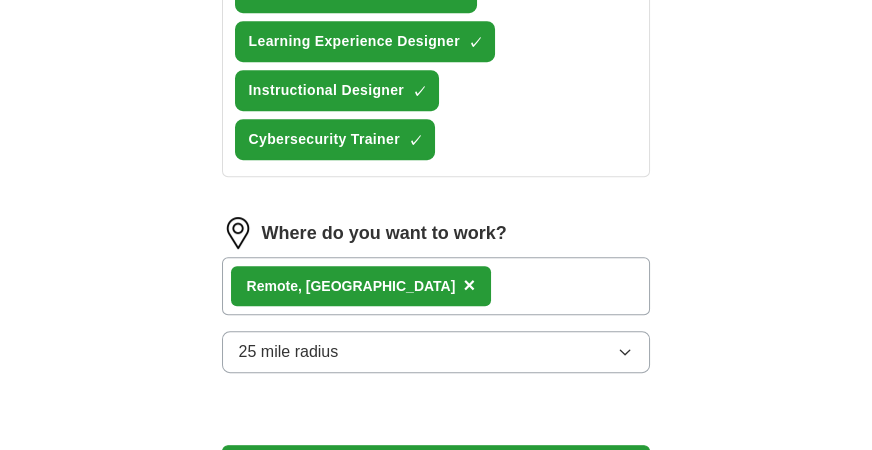 click on "Let  ApplyIQ  do the hard work of searching and applying for jobs. Just tell us what you're looking for, and we'll do the rest. Select a resume TRACI ISBELL HAGLER_2025_RESUME -1-.docx 07/08/2025, 16:11 Upload a different  resume By uploading your  resume  you agree to our   T&Cs   and   Privacy Notice . First Name ***** Last Name ****** What job are you looking for? Enter or select a minimum of 3 job titles (4-8 recommended) Training Consultant ✓ × Support Specialist + Trainer ✓ × Instructional Design Manager ✓ × Project Manager + Training Program Manager ✓ × Curriculum Developer ✓ × Senior Instructional Designer ✓ × Lead Instructional Designer ✓ × Learning Experience Designer ✓ × Instructional Designer ✓ × Cybersecurity Trainer ✓ × Where do you want to work? Remote , OR × 25 mile radius Start applying for jobs By registering, you consent to us applying to suitable jobs for you" at bounding box center [436, -230] 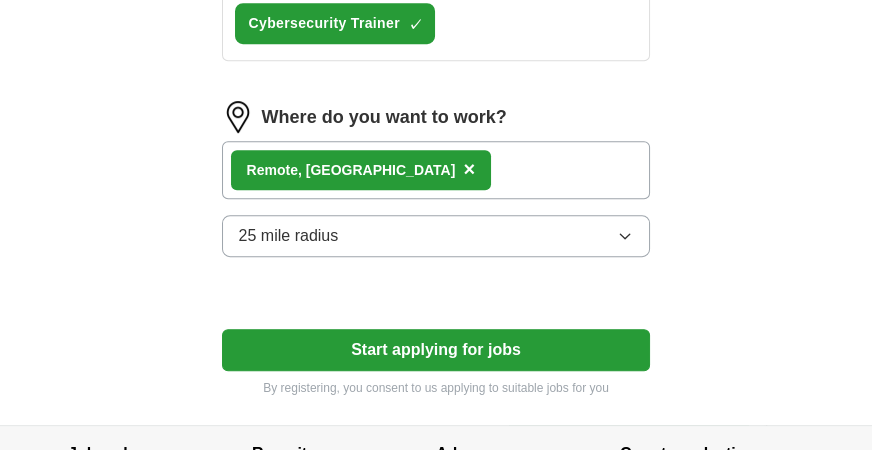 scroll, scrollTop: 1333, scrollLeft: 0, axis: vertical 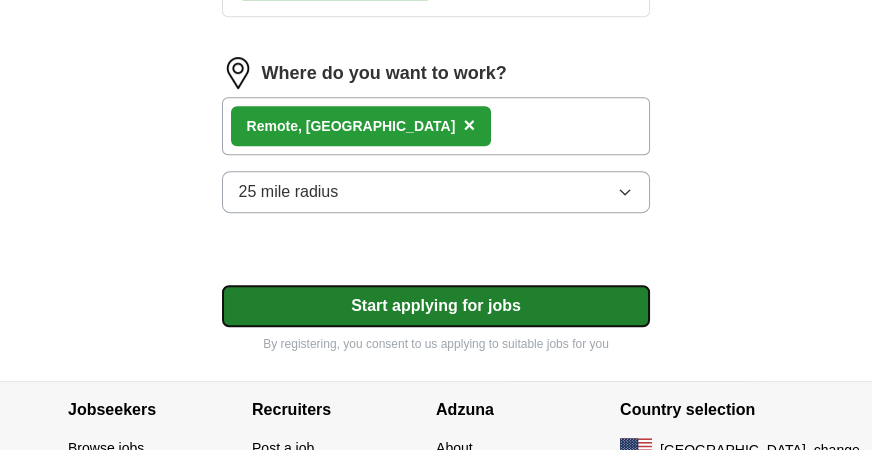 click on "Start applying for jobs" at bounding box center (436, 306) 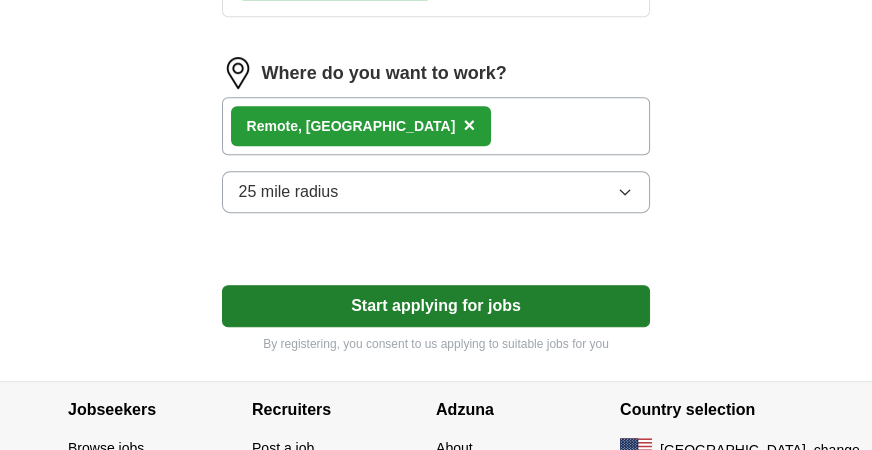 select on "**" 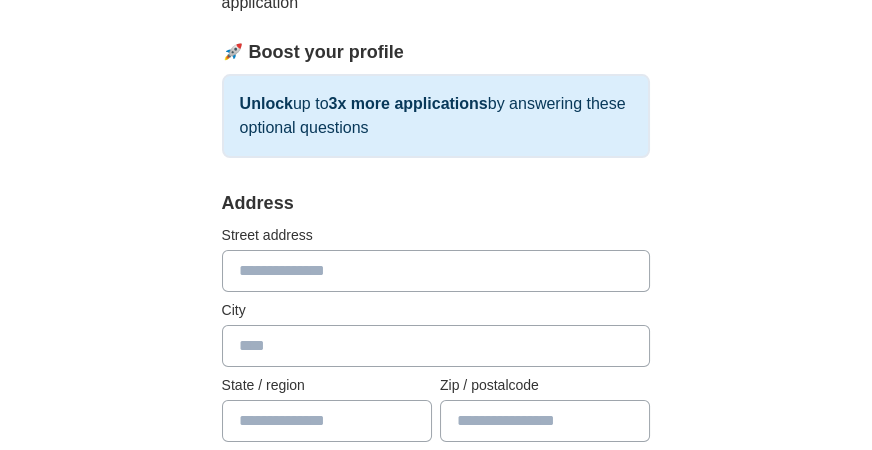 scroll, scrollTop: 320, scrollLeft: 0, axis: vertical 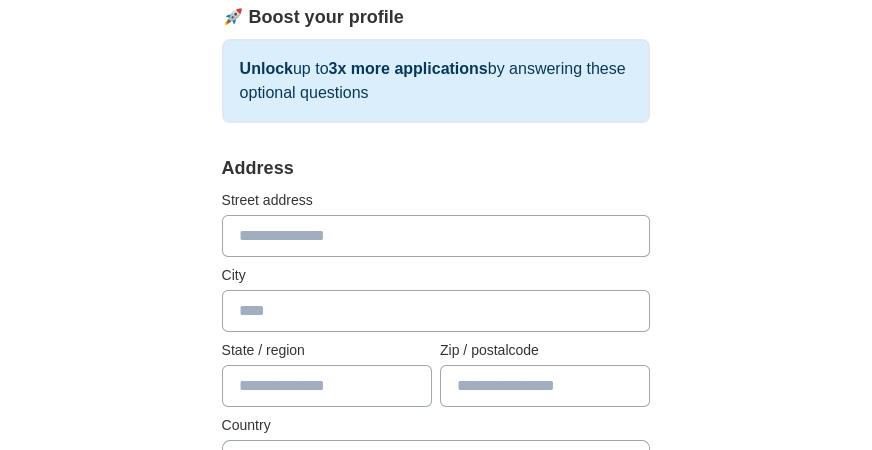 click at bounding box center [436, 236] 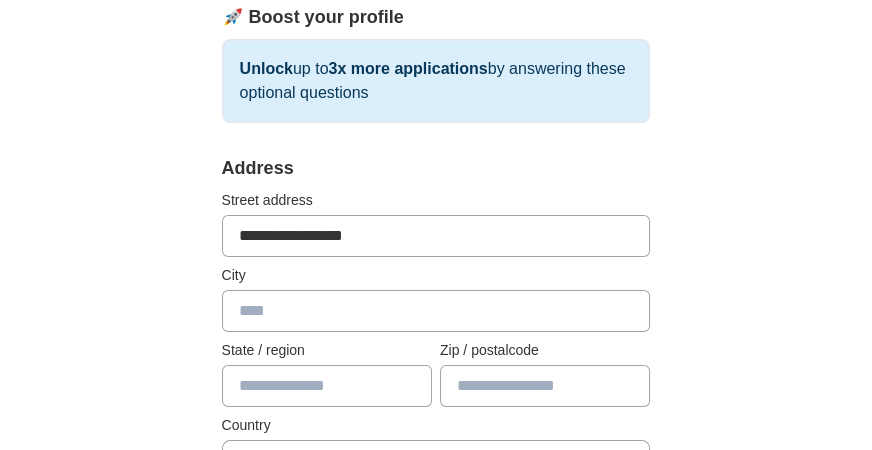 type on "*****" 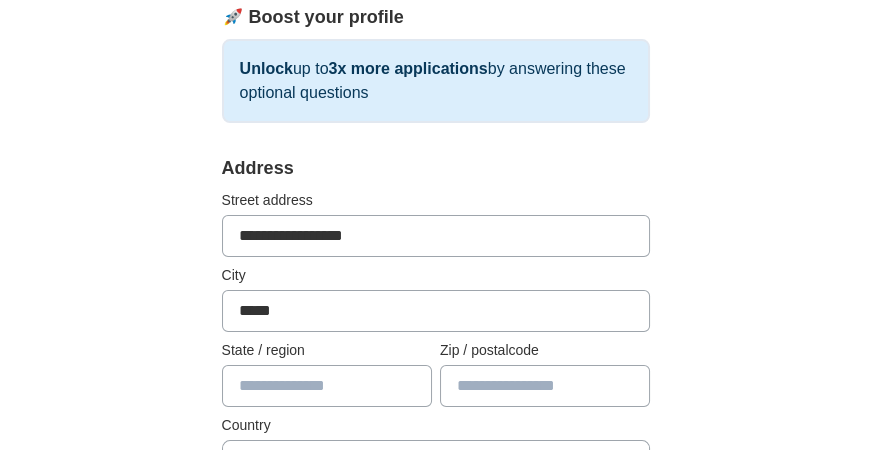 type on "**" 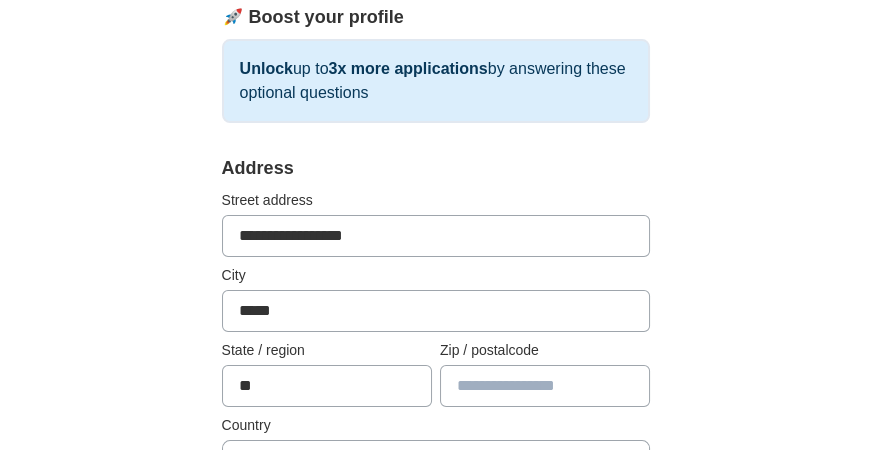 type on "*****" 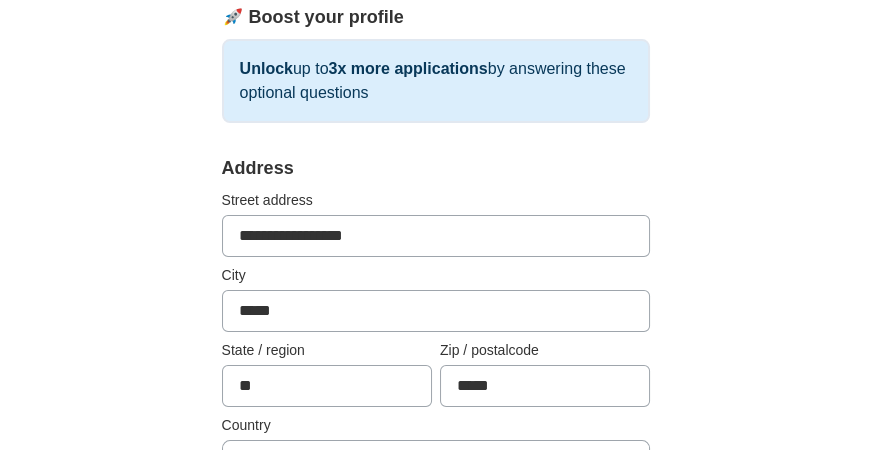 click on "**********" at bounding box center (436, 661) 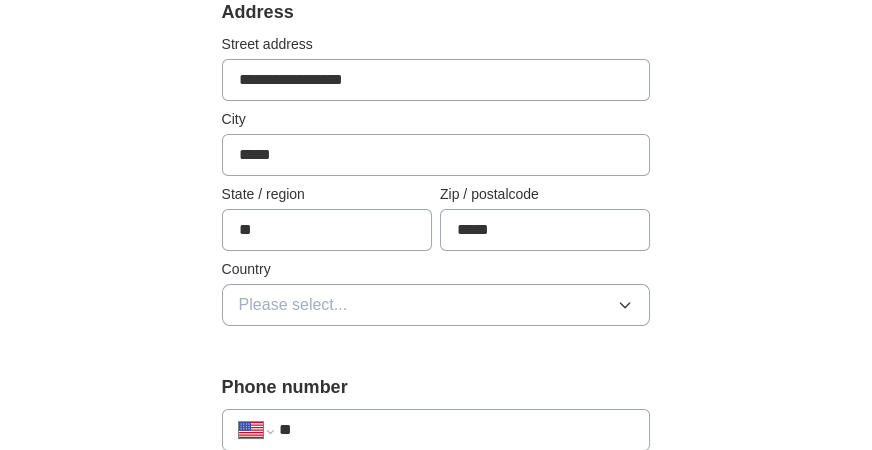 scroll, scrollTop: 480, scrollLeft: 0, axis: vertical 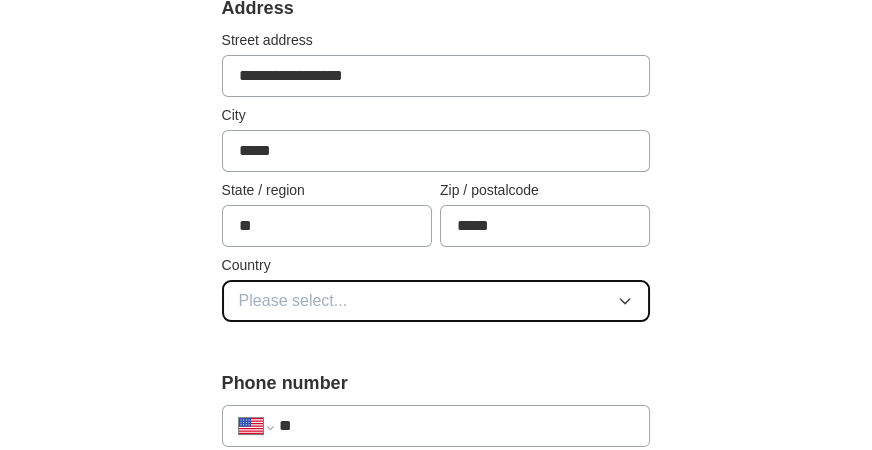 click on "Please select..." at bounding box center (436, 301) 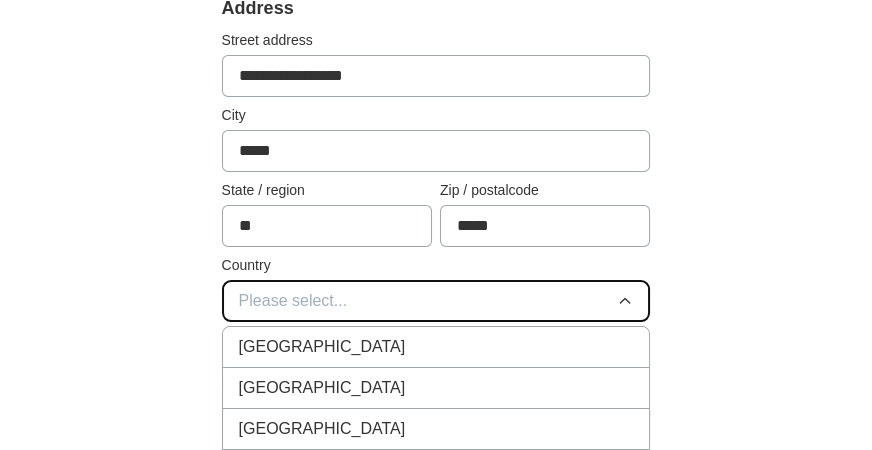 type 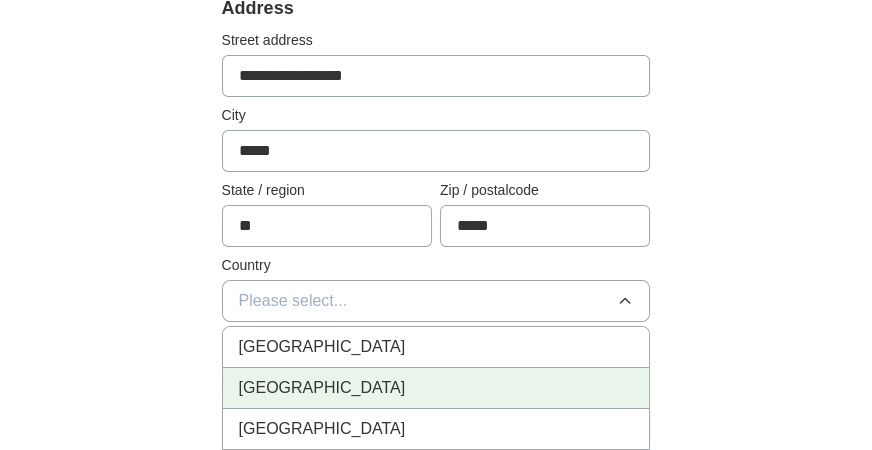 click on "[GEOGRAPHIC_DATA]" at bounding box center [322, 388] 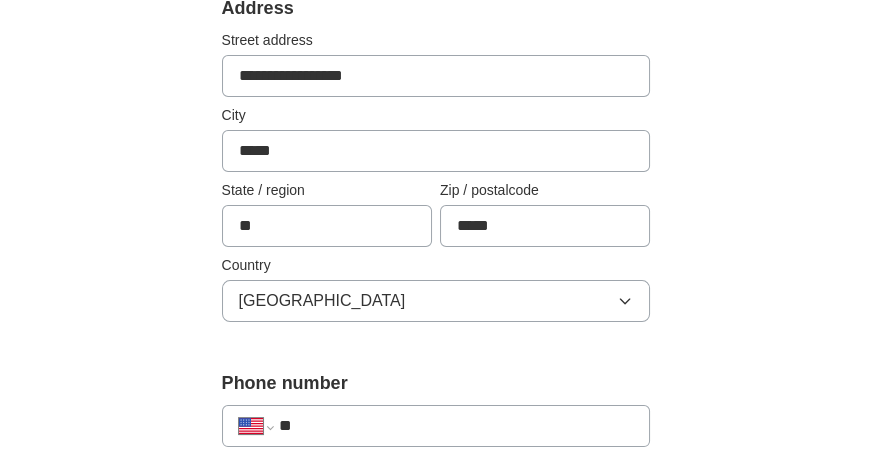 click on "**********" at bounding box center [436, 557] 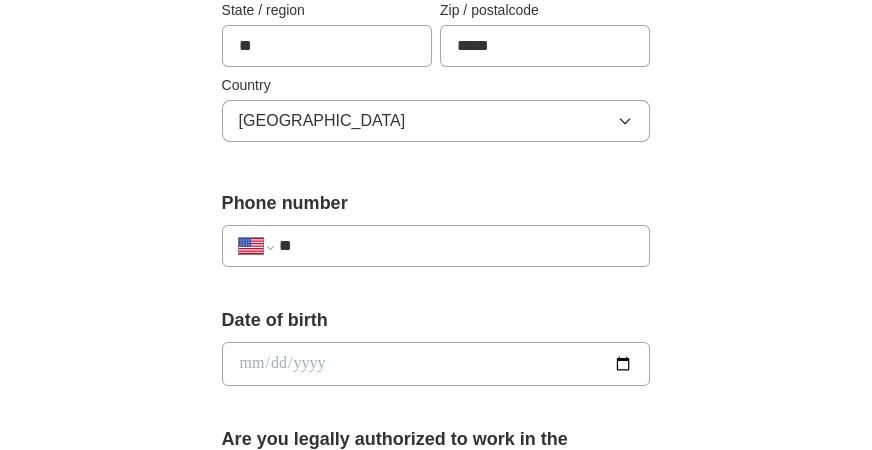 scroll, scrollTop: 693, scrollLeft: 0, axis: vertical 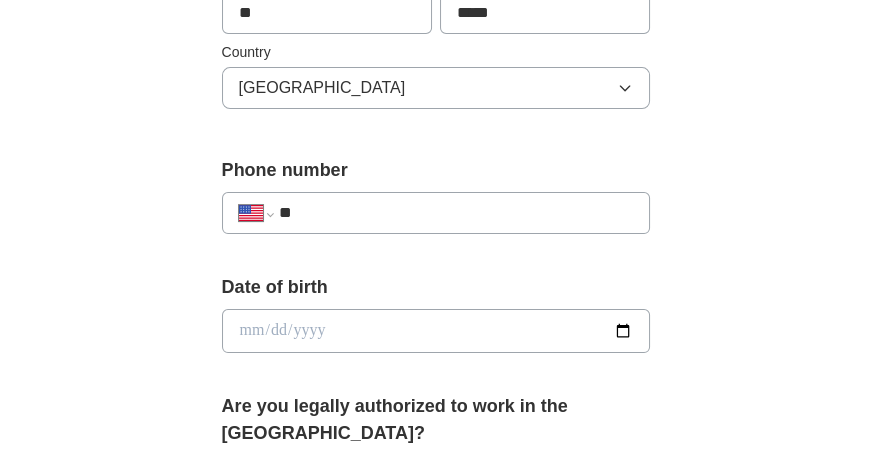 click on "**" at bounding box center [456, 213] 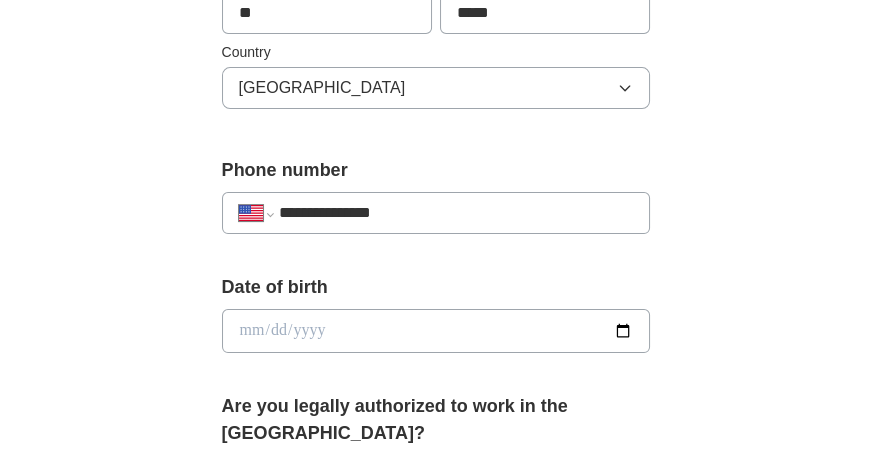 type on "**********" 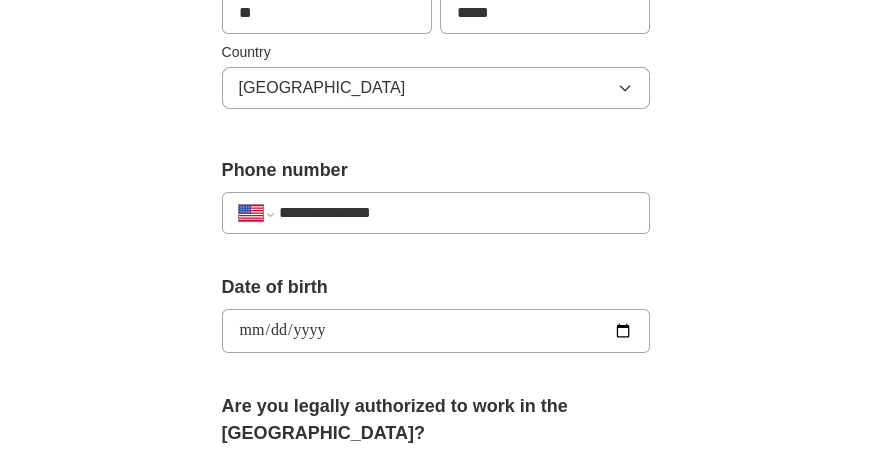 type on "**********" 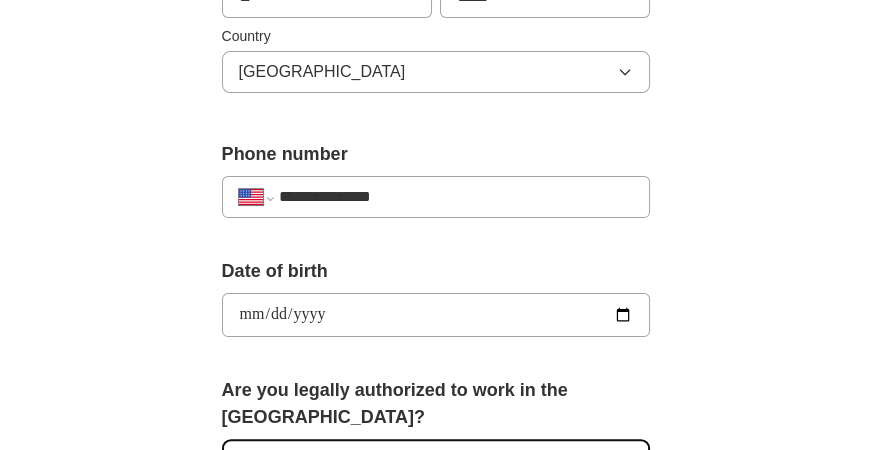 type 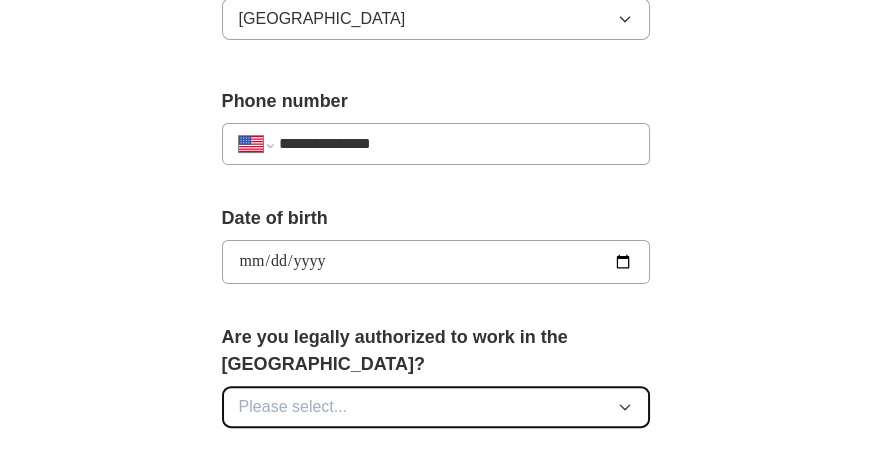 click on "Please select..." at bounding box center (436, 407) 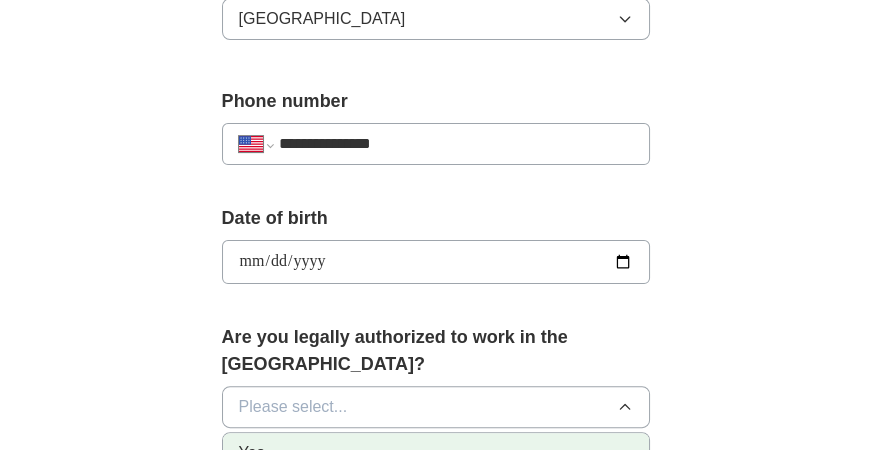 click on "Yes" at bounding box center [252, 453] 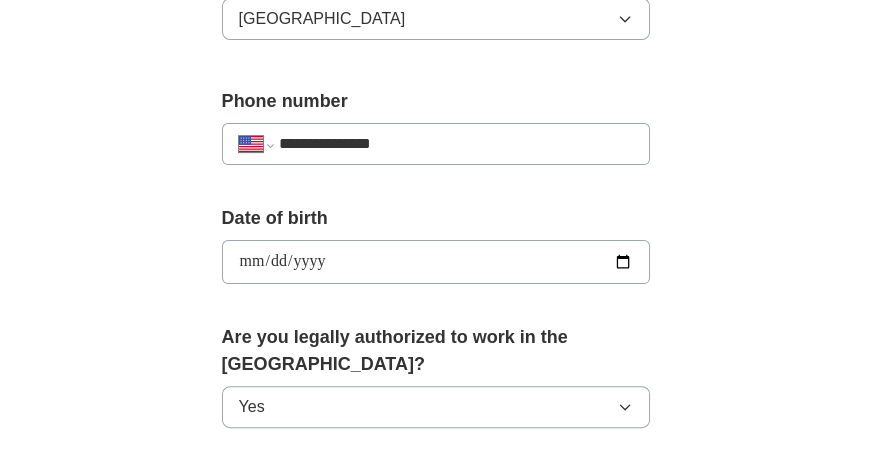 scroll, scrollTop: 1057, scrollLeft: 0, axis: vertical 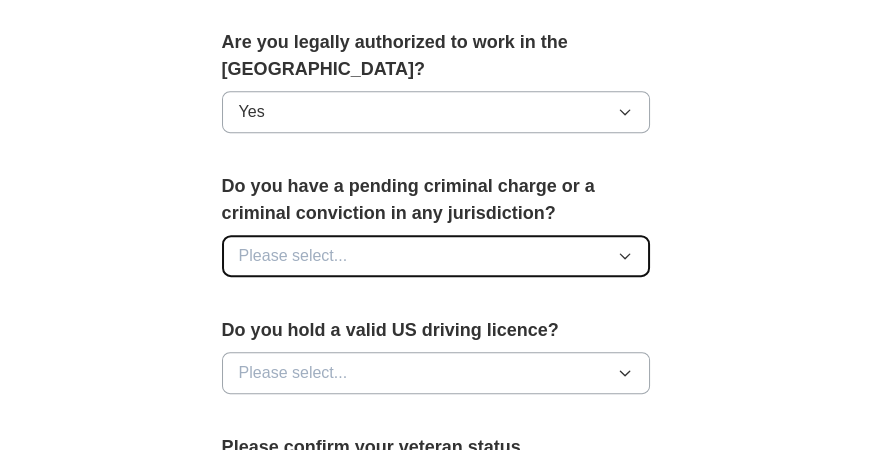 type 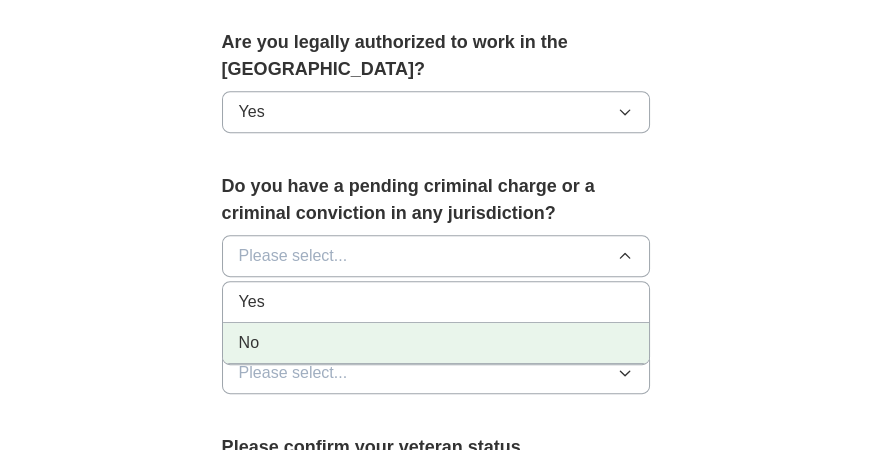 click on "No" at bounding box center (249, 343) 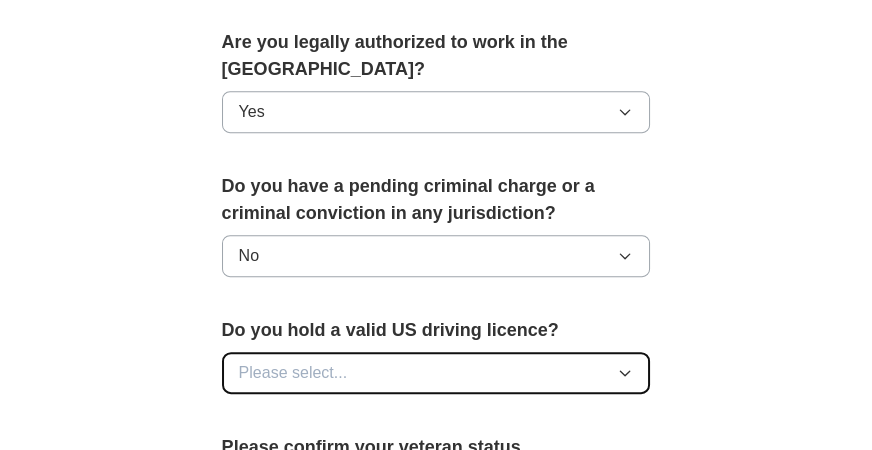 click on "Please select..." at bounding box center [293, 373] 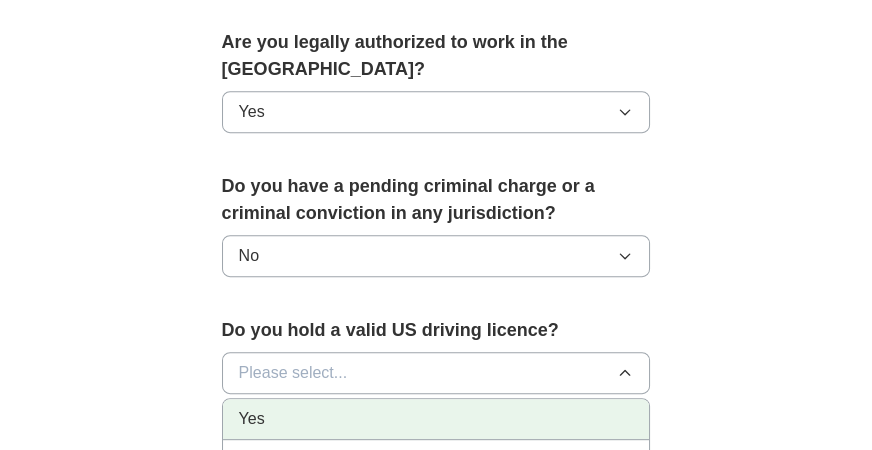 click on "Yes" at bounding box center (252, 419) 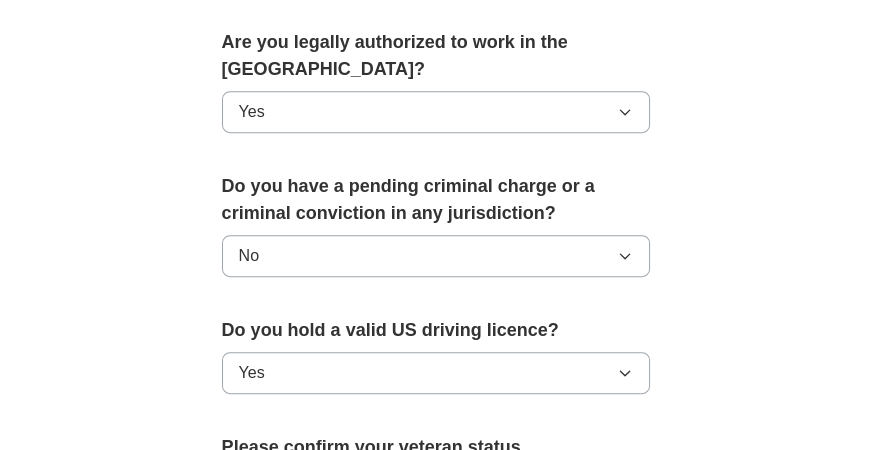 click on "**********" at bounding box center (436, -20) 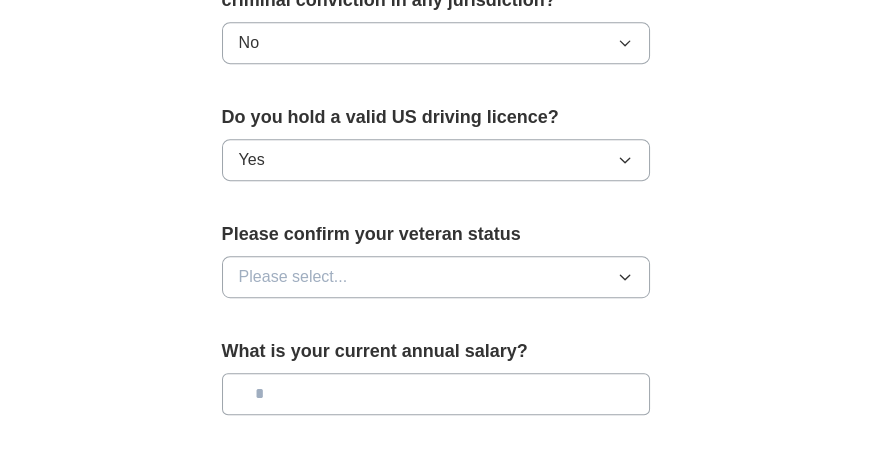 scroll, scrollTop: 1324, scrollLeft: 0, axis: vertical 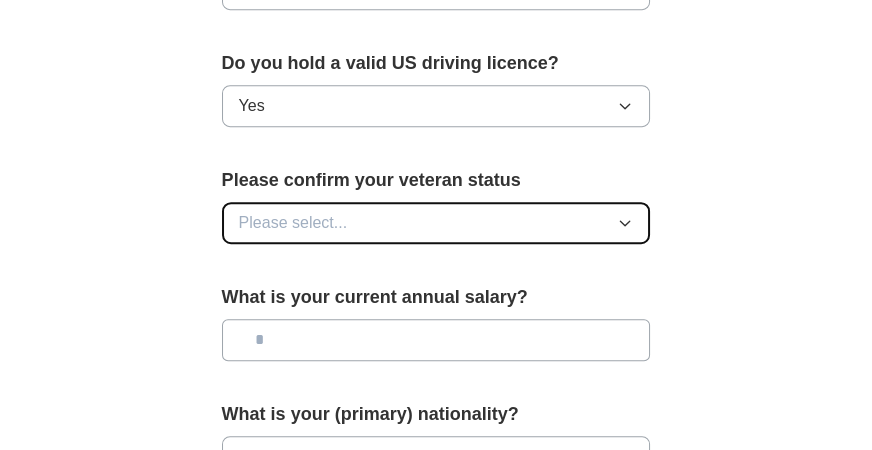 click on "Please select..." at bounding box center [293, 223] 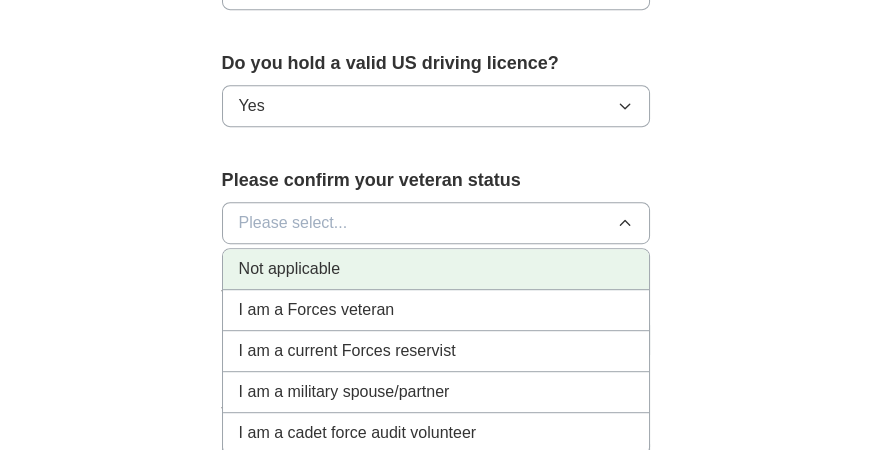 click on "Not applicable" at bounding box center (289, 269) 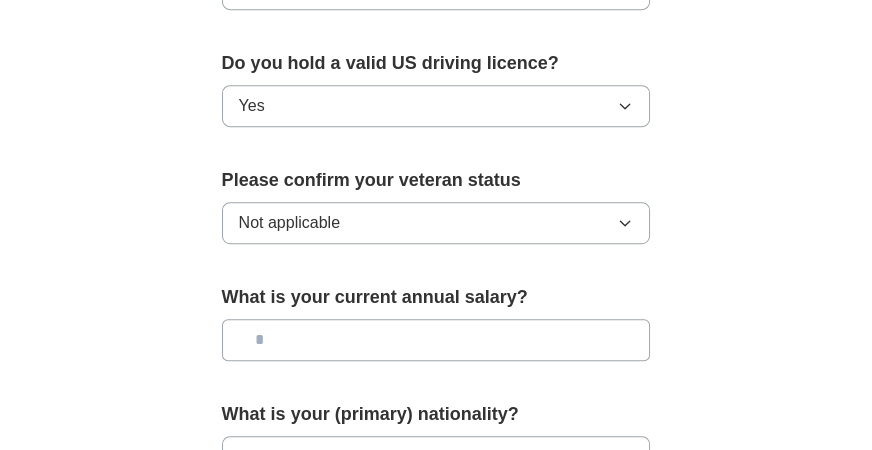 click at bounding box center [436, 340] 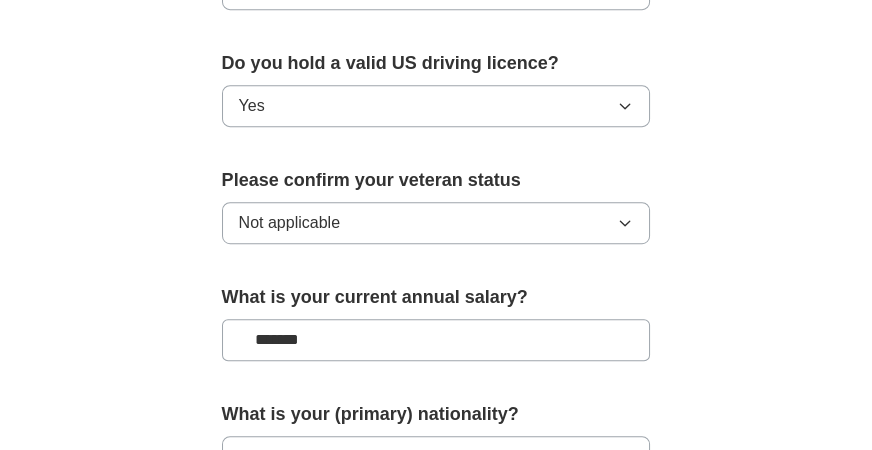 type on "*******" 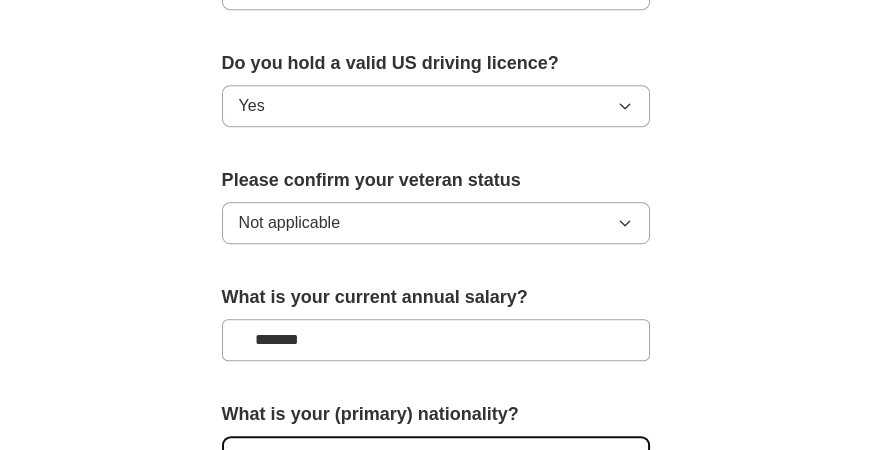 type 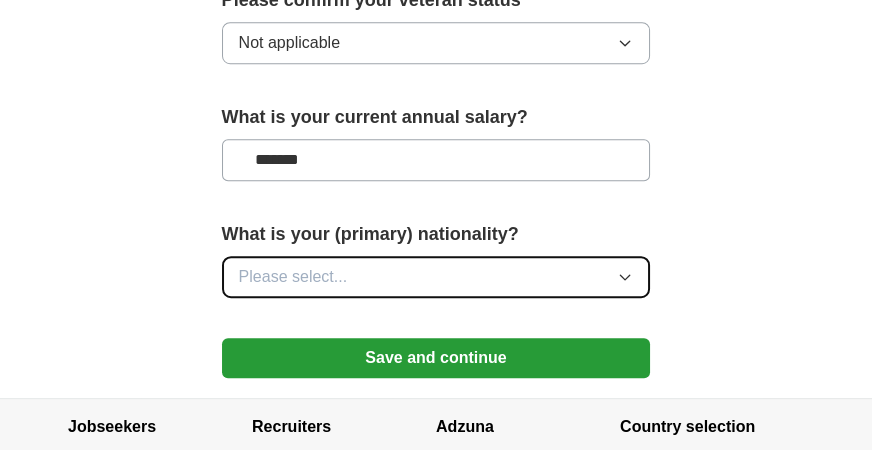 scroll, scrollTop: 1537, scrollLeft: 0, axis: vertical 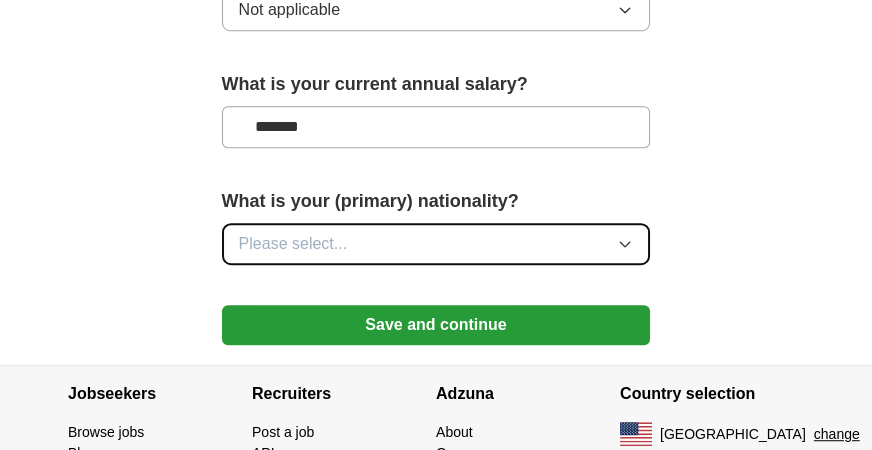 click on "Please select..." at bounding box center (293, 244) 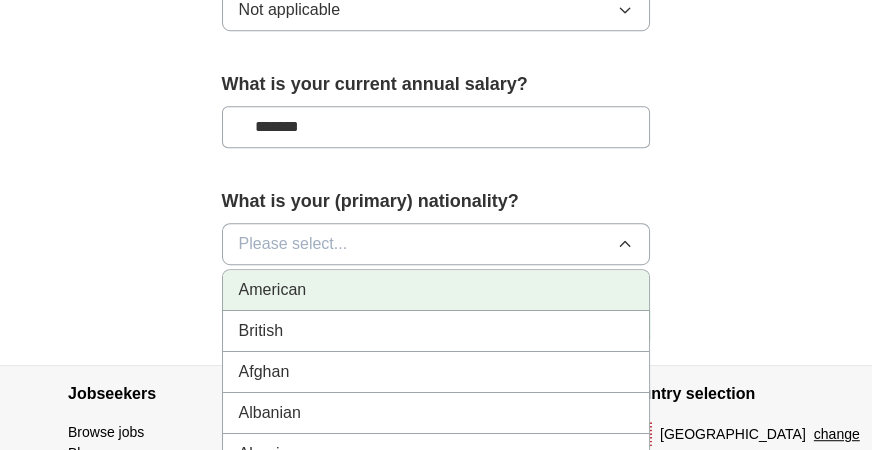 click on "American" at bounding box center (436, 290) 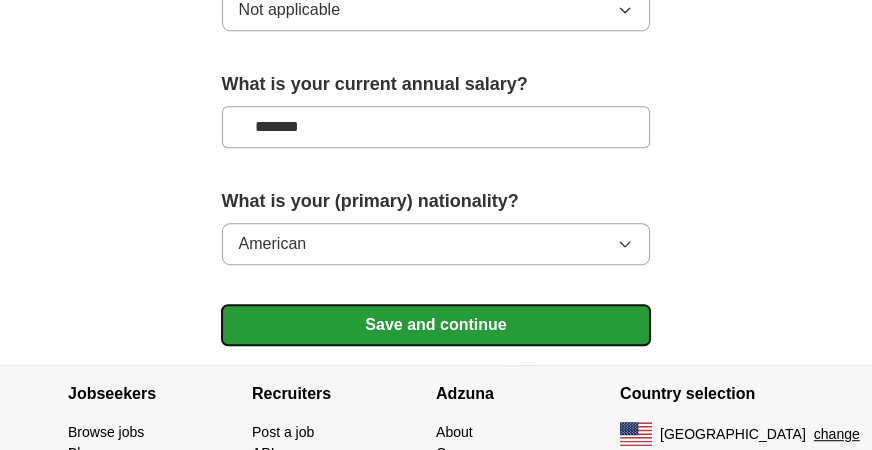 click on "Save and continue" at bounding box center [436, 325] 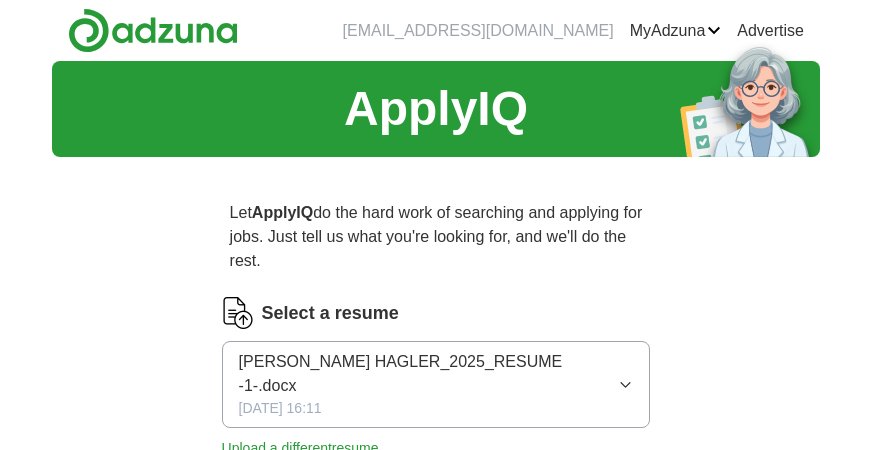 scroll, scrollTop: 0, scrollLeft: 0, axis: both 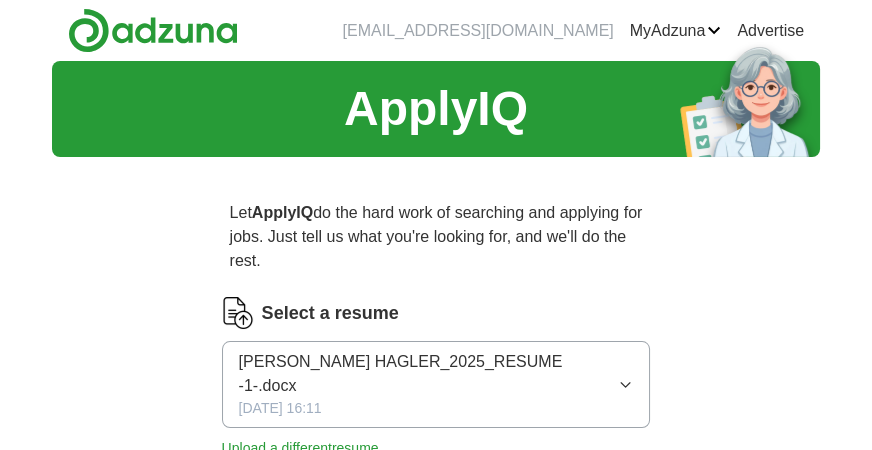 click on "ApplyIQ Let  ApplyIQ  do the hard work of searching and applying for jobs. Just tell us what you're looking for, and we'll do the rest. Select a resume [PERSON_NAME] HAGLER_2025_RESUME -1-.docx [DATE] 16:11 Upload a different  resume By uploading your  resume  you agree to our   T&Cs   and   Privacy Notice . First Name ***** Last Name ****** What job are you looking for? Enter job titles and/or pick from our suggestions (4-8 recommended) Where do you want to work? Remote, OR × 25 mile radius What's your minimum salary? At least  $ -   per year $ 0 k $ 150 k+ Update ApplyIQ settings Go to dashboard" at bounding box center [436, 794] 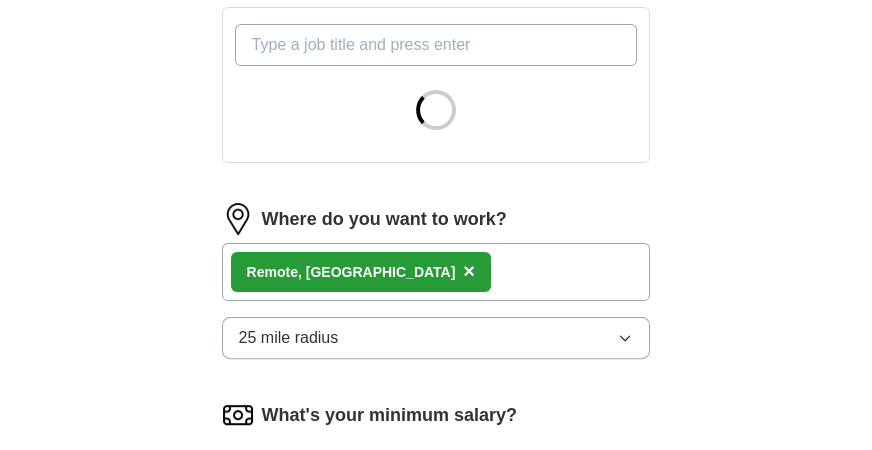 scroll, scrollTop: 800, scrollLeft: 0, axis: vertical 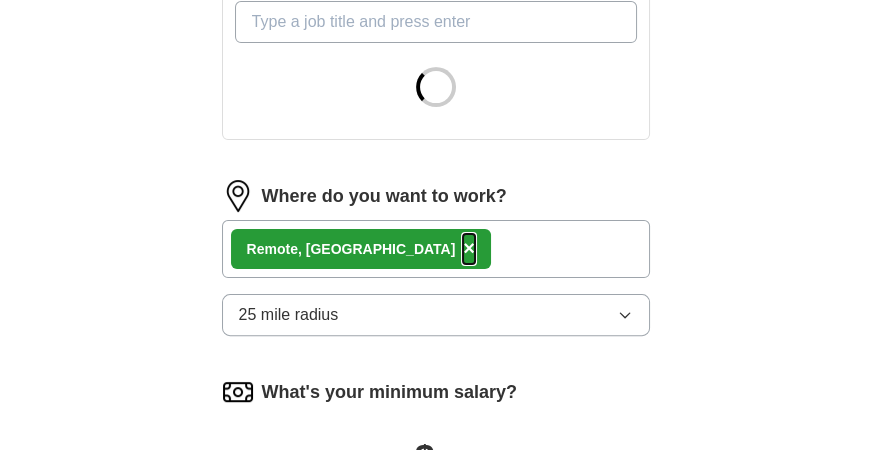 click on "×" at bounding box center [469, 249] 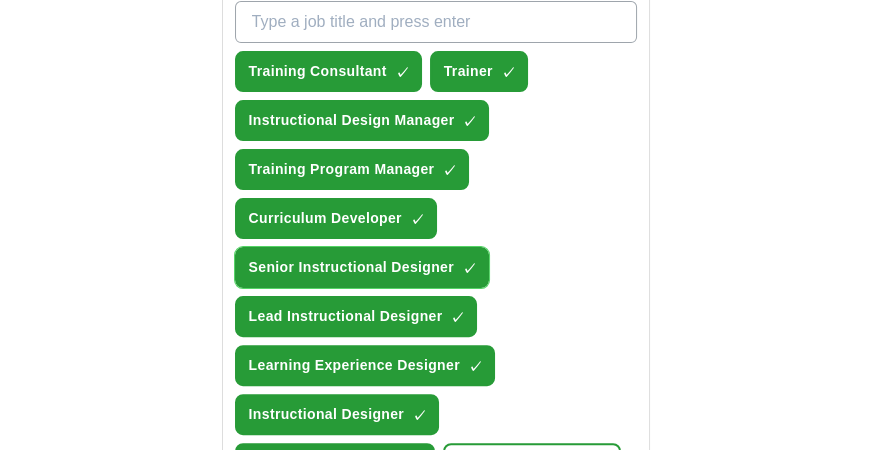 click on "Senior Instructional Designer ✓ ×" at bounding box center (362, 267) 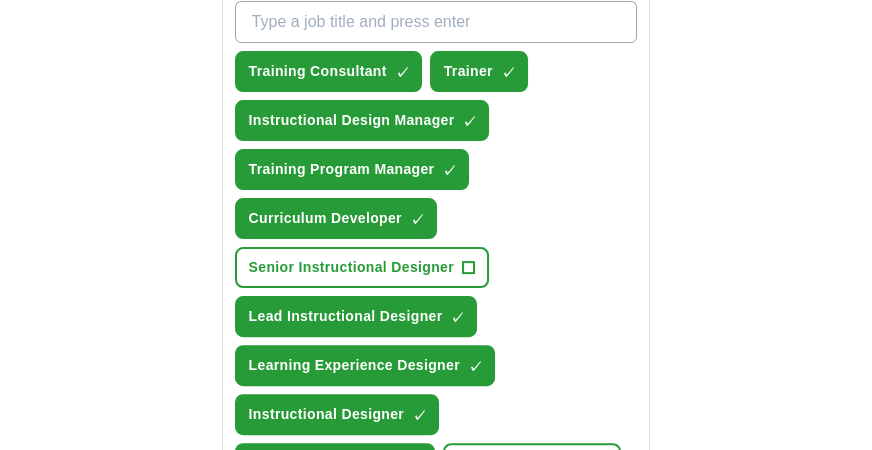 click on "Training Consultant ✓ × Trainer ✓ × Instructional Design Manager ✓ × Training Program Manager ✓ × Curriculum Developer ✓ × Senior Instructional Designer + Lead Instructional Designer ✓ × Learning Experience Designer ✓ × Instructional Designer ✓ × Cybersecurity Trainer ✓ × Support Specialist + Lead Training Specialist + Project Manager + E-Learning Developer +" at bounding box center [436, 291] 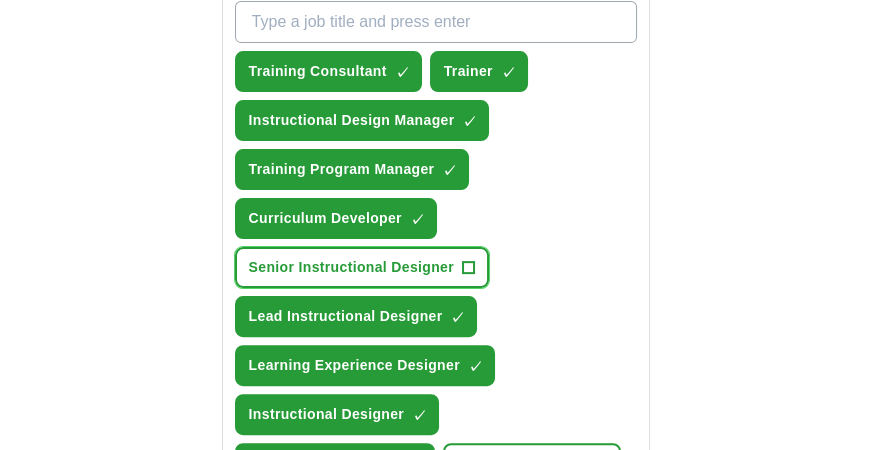 click on "+" at bounding box center [469, 268] 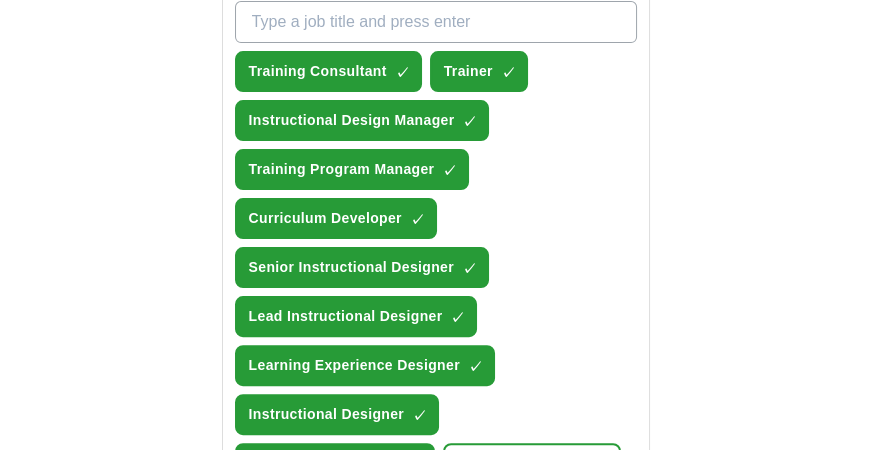 click on "Let  ApplyIQ  do the hard work of searching and applying for jobs. Just tell us what you're looking for, and we'll do the rest. Select a resume [PERSON_NAME] HAGLER_2025_RESUME -1-.docx [DATE] 16:11 Upload a different  resume By uploading your  resume  you agree to our   T&Cs   and   Privacy Notice . First Name ***** Last Name ****** What job are you looking for? Enter job titles and/or pick from our suggestions (4-8 recommended) Training Consultant ✓ × Trainer ✓ × Instructional Design Manager ✓ × Training Program Manager ✓ × Curriculum Developer ✓ × Senior Instructional Designer ✓ × Lead Instructional Designer ✓ × Learning Experience Designer ✓ × Instructional Designer ✓ × Cybersecurity Trainer ✓ × Support Specialist + Lead Training Specialist + Project Manager + E-Learning Developer + Where do you want to work? 25 mile radius What's your minimum salary? At least  $ -   per year $ 0 k $ 150 k+ Update ApplyIQ settings Go to dashboard" at bounding box center [436, 271] 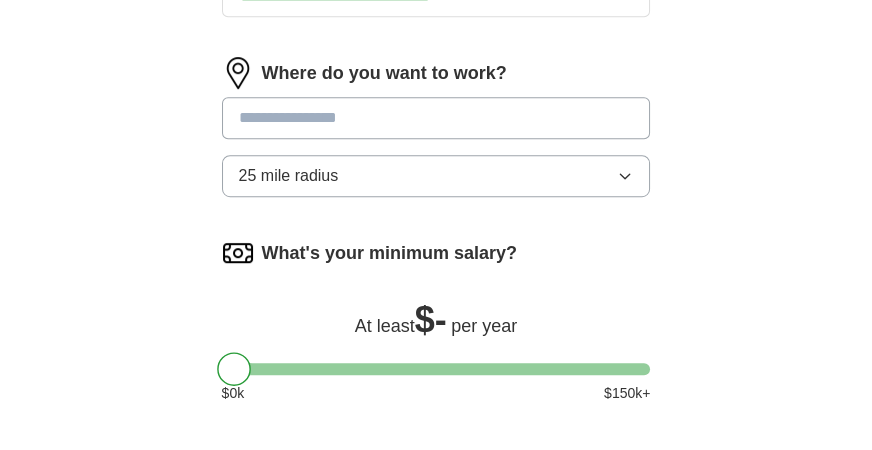 scroll, scrollTop: 1386, scrollLeft: 0, axis: vertical 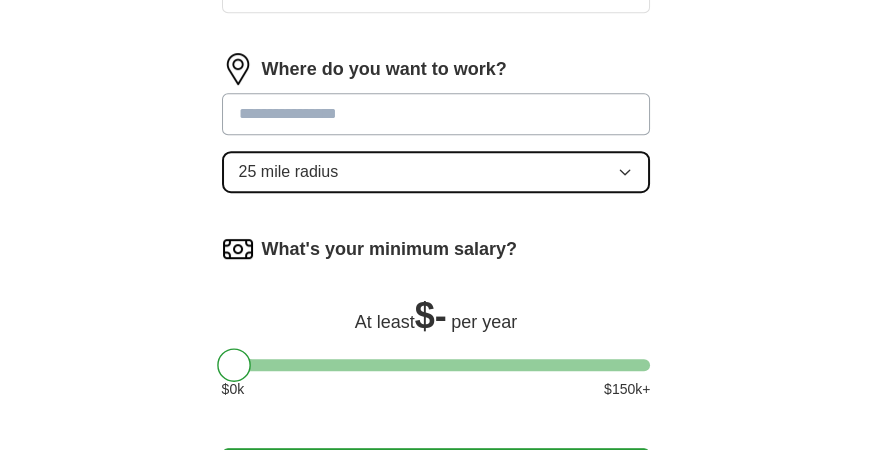 click on "25 mile radius" at bounding box center (436, 172) 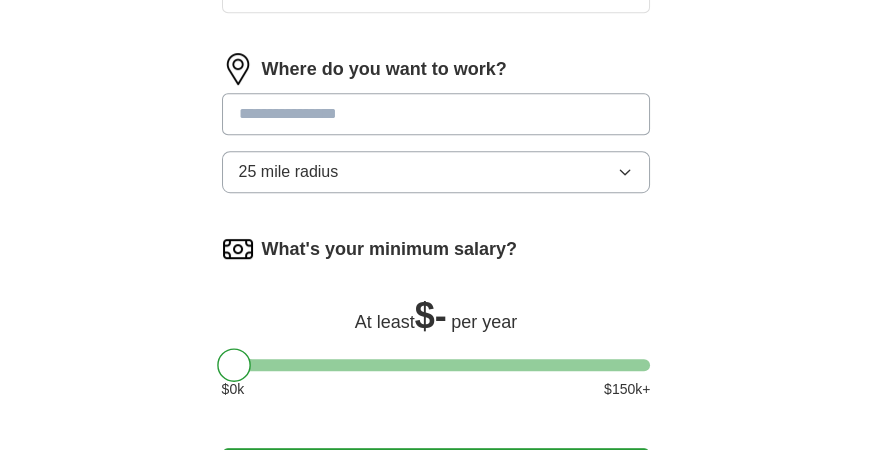 click at bounding box center [436, 114] 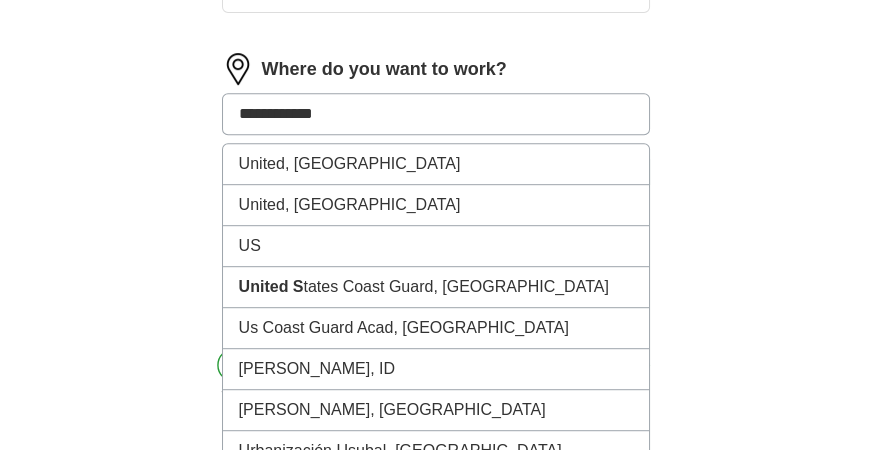 type on "**********" 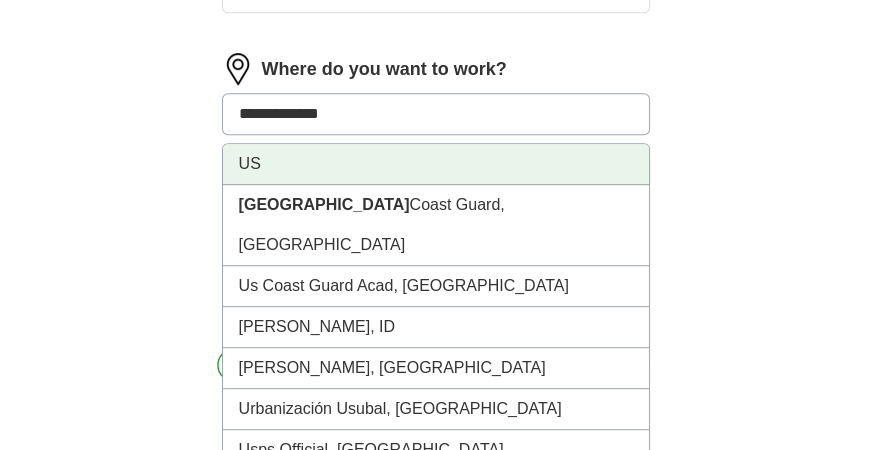 click on "US" at bounding box center [436, 164] 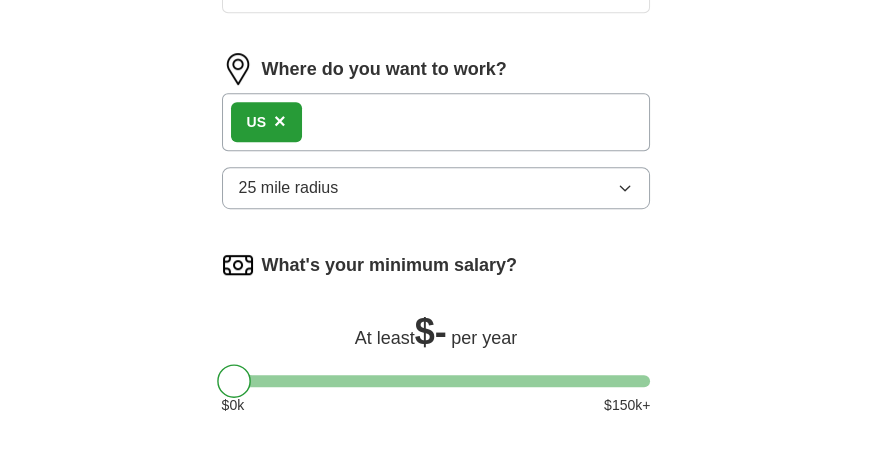 click on "Let  ApplyIQ  do the hard work of searching and applying for jobs. Just tell us what you're looking for, and we'll do the rest. Select a resume [PERSON_NAME] HAGLER_2025_RESUME -1-.docx [DATE] 16:11 Upload a different  resume By uploading your  resume  you agree to our   T&Cs   and   Privacy Notice . First Name ***** Last Name ****** What job are you looking for? Enter job titles and/or pick from our suggestions (4-8 recommended) Training Consultant ✓ × Trainer ✓ × Instructional Design Manager ✓ × Training Program Manager ✓ × Curriculum Developer ✓ × Senior Instructional Designer ✓ × Lead Instructional Designer ✓ × Learning Experience Designer ✓ × Instructional Designer ✓ × Cybersecurity Trainer ✓ × Support Specialist + Lead Training Specialist + Project Manager + E-Learning Developer + Where do you want to work? US × 25 mile radius What's your minimum salary? At least  $ -   per year $ 0 k $ 150 k+ Update ApplyIQ settings Go to dashboard" at bounding box center [436, -307] 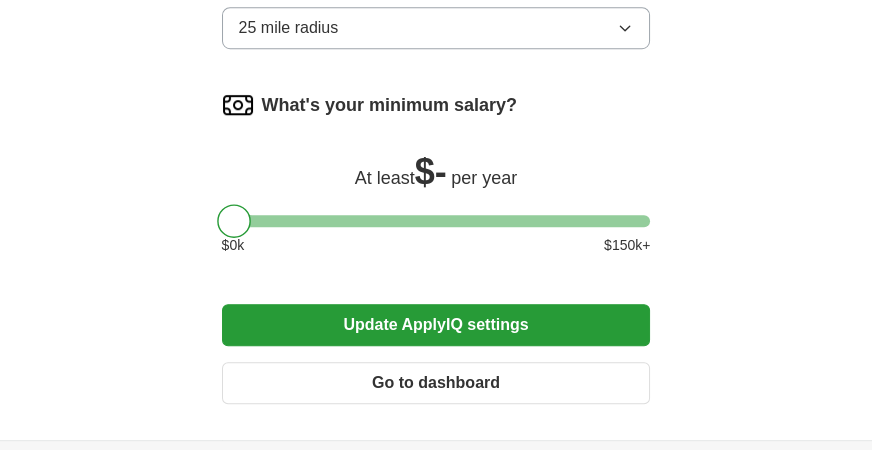 scroll, scrollTop: 1600, scrollLeft: 0, axis: vertical 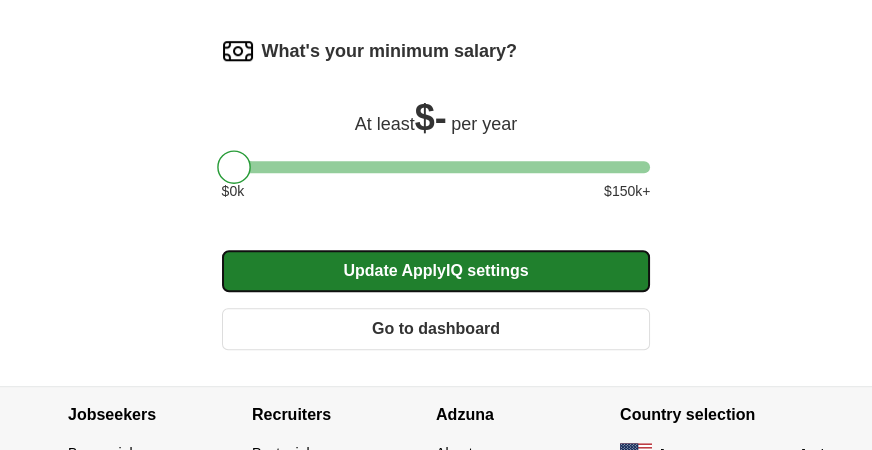 click on "Update ApplyIQ settings" at bounding box center (436, 271) 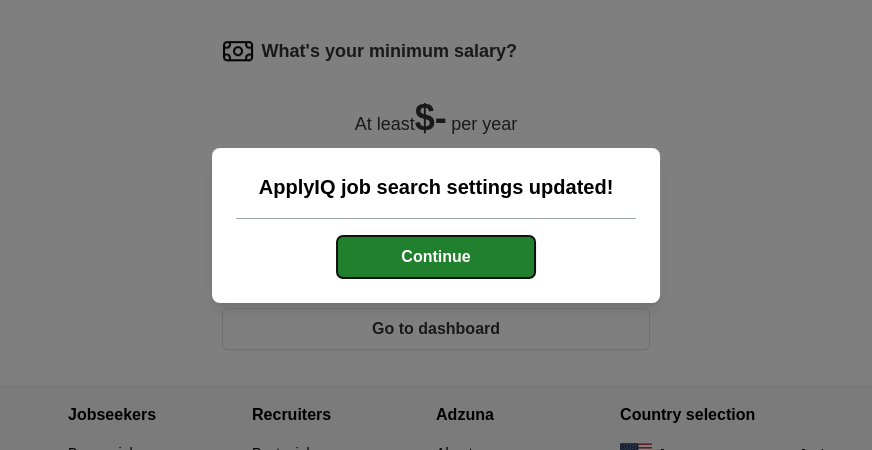 click on "Continue" at bounding box center [436, 257] 